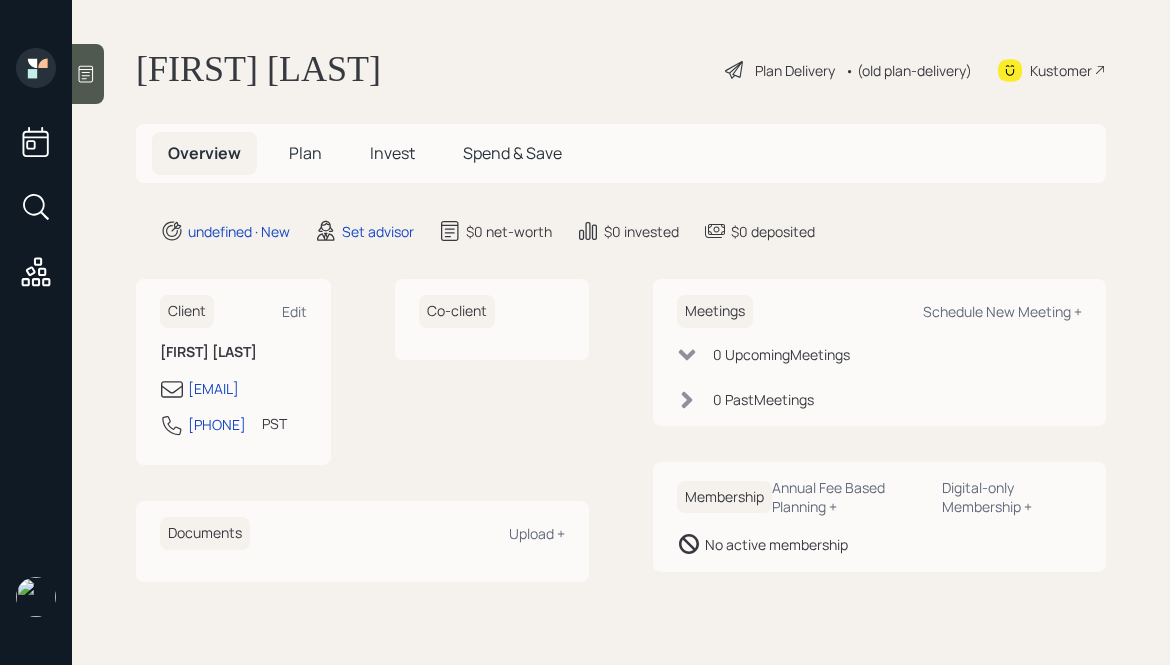 scroll, scrollTop: 0, scrollLeft: 0, axis: both 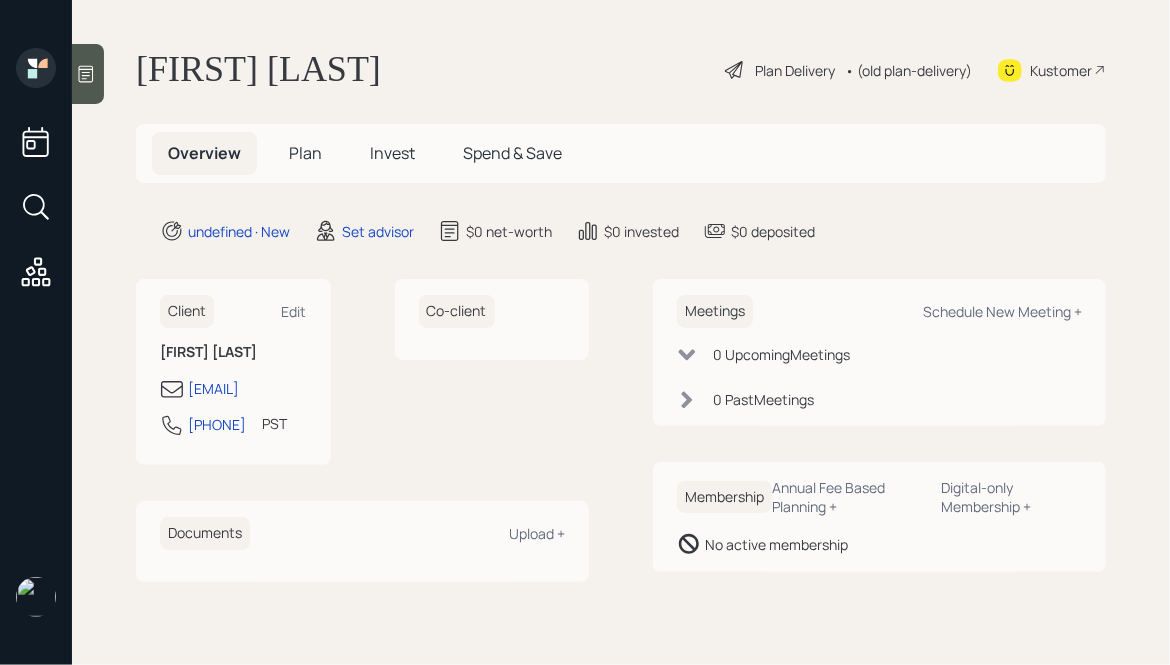 click at bounding box center [86, 74] 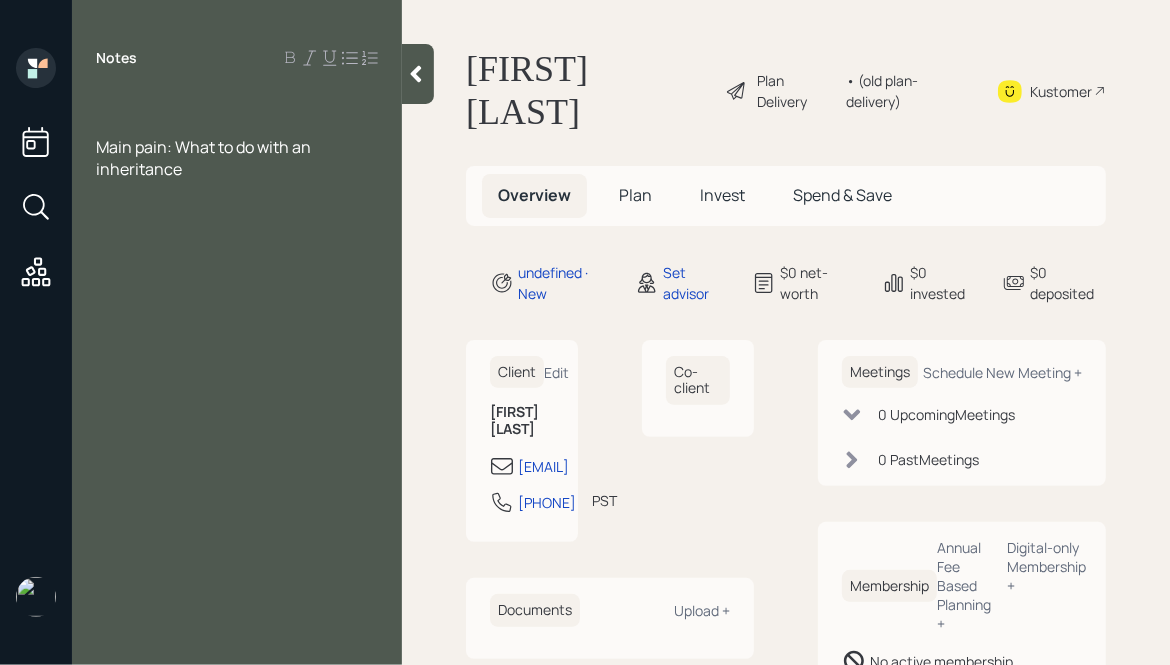 click at bounding box center [237, 103] 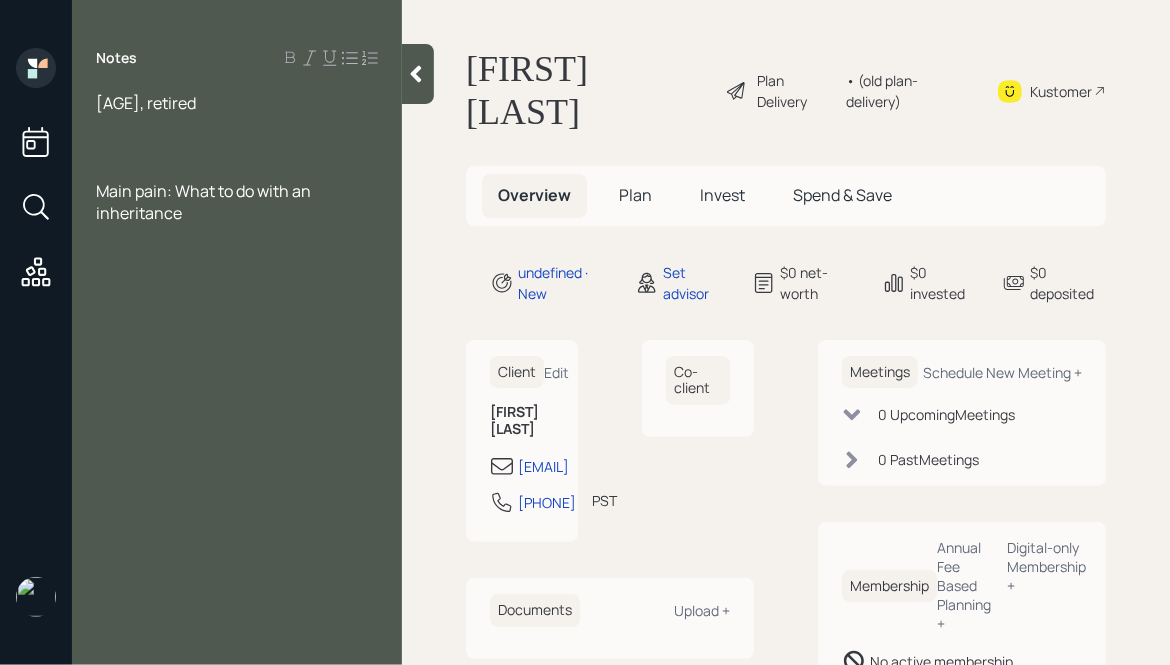 click on "Main pain: What to do with an inheritance" at bounding box center (237, 103) 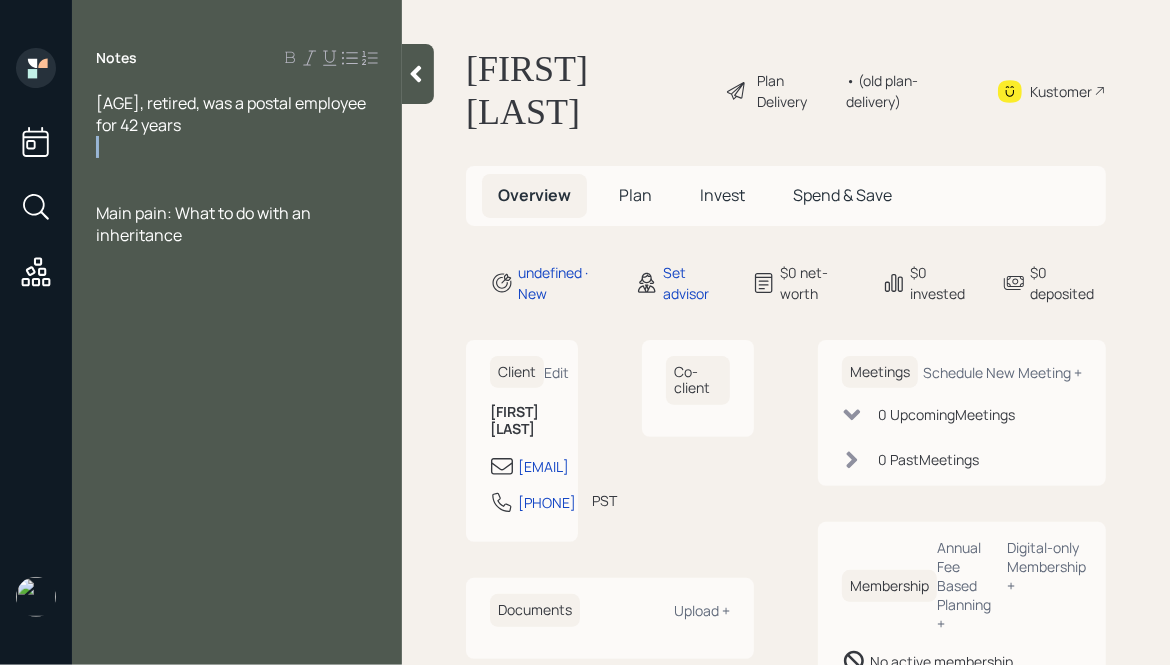 click on "[AGE], retired, was a postal employee for [YEARS] years Main pain: What to do with an inheritance" at bounding box center (237, 169) 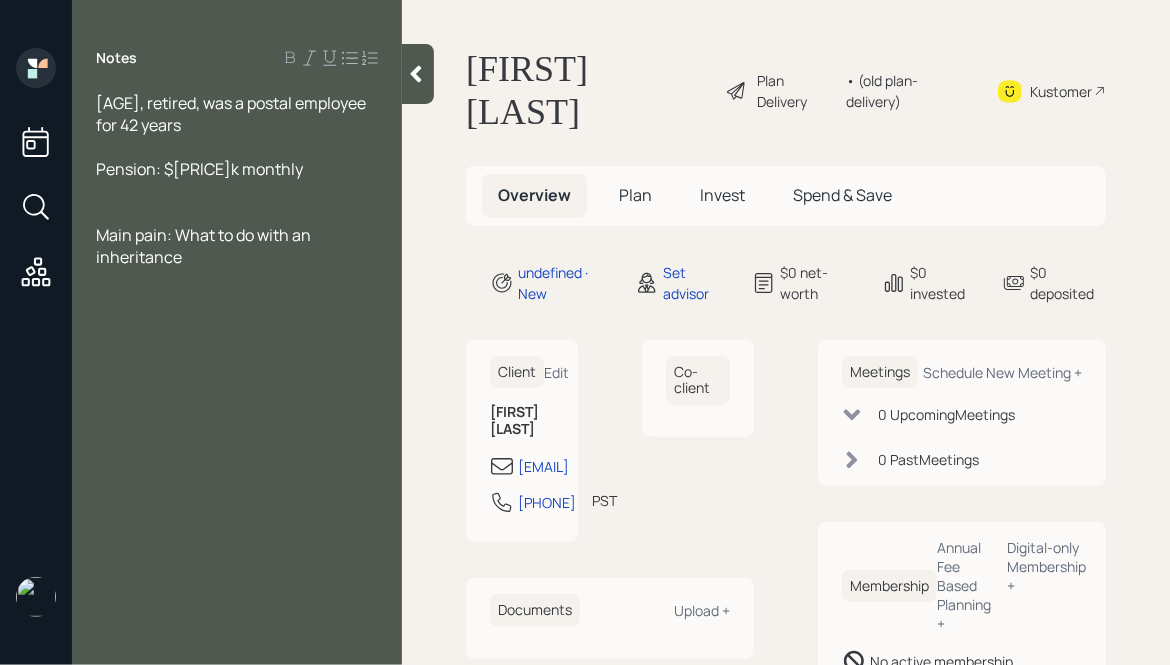 click at bounding box center (237, 114) 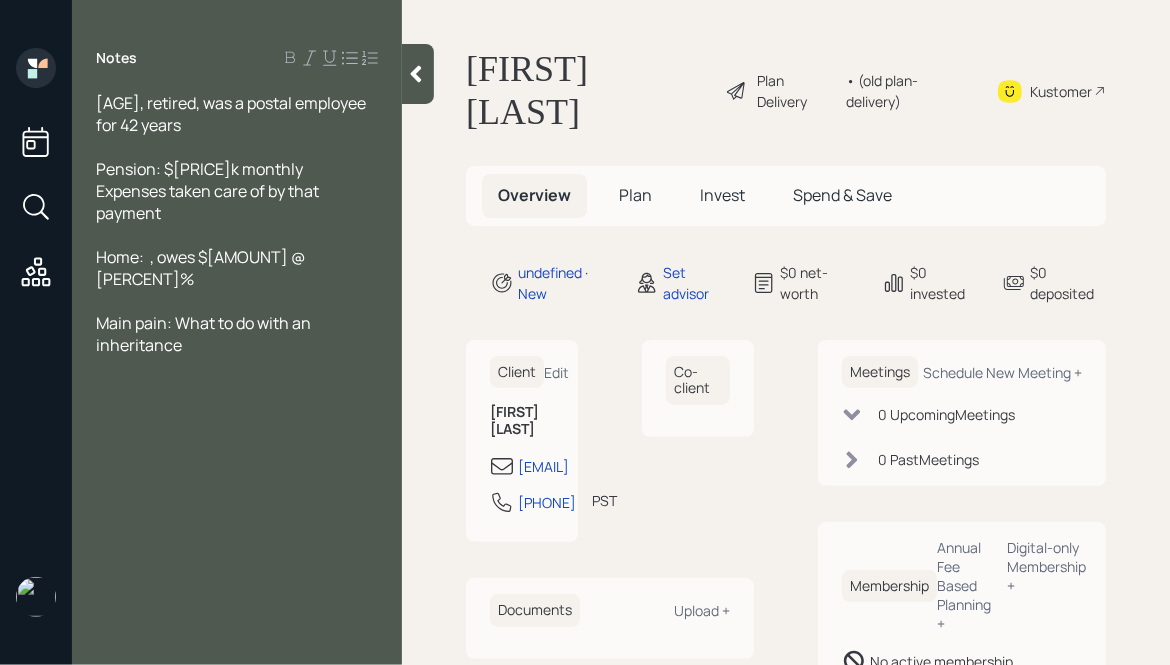 click on "Home:  , owes $[AMOUNT] @ [PERCENT]%" at bounding box center (232, 114) 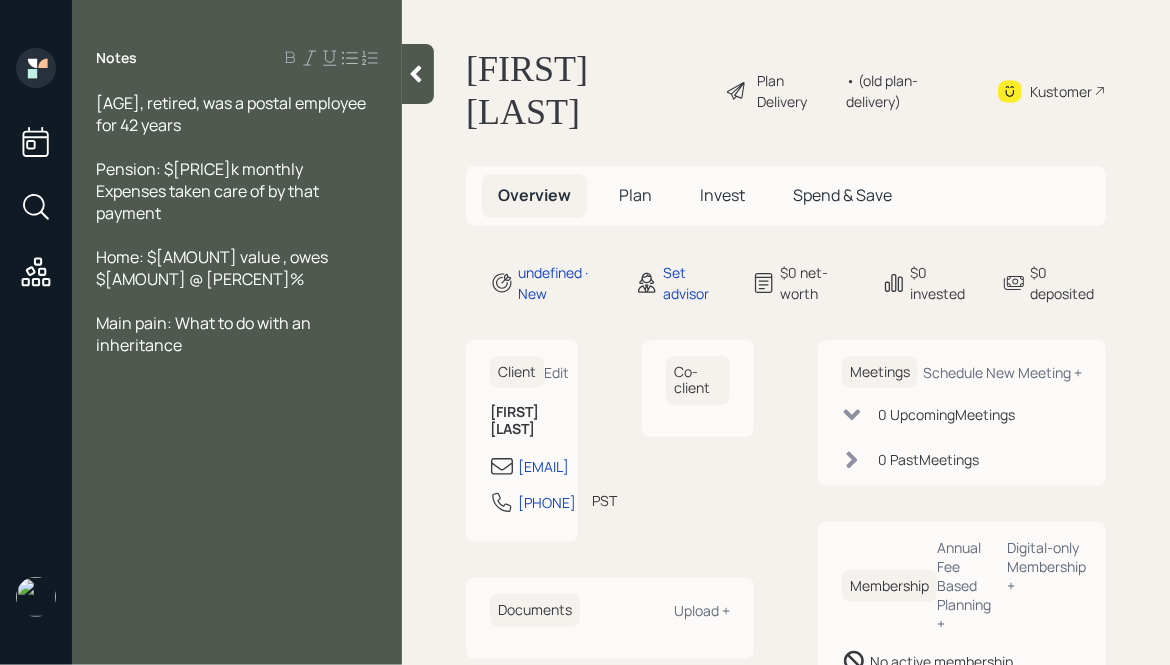 click on "Home: $[AMOUNT] value , owes $[AMOUNT] @ [PERCENT]%" at bounding box center [237, 114] 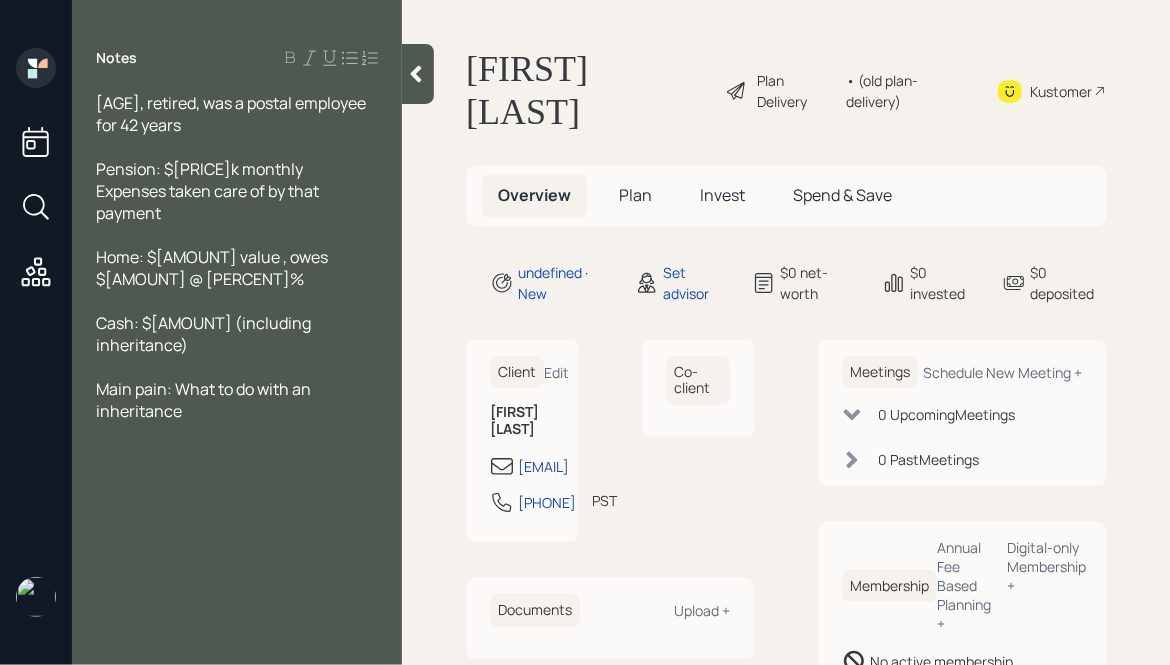 click on "Home: $[AMOUNT] value , owes $[AMOUNT] @ [PERCENT]%" at bounding box center [237, 114] 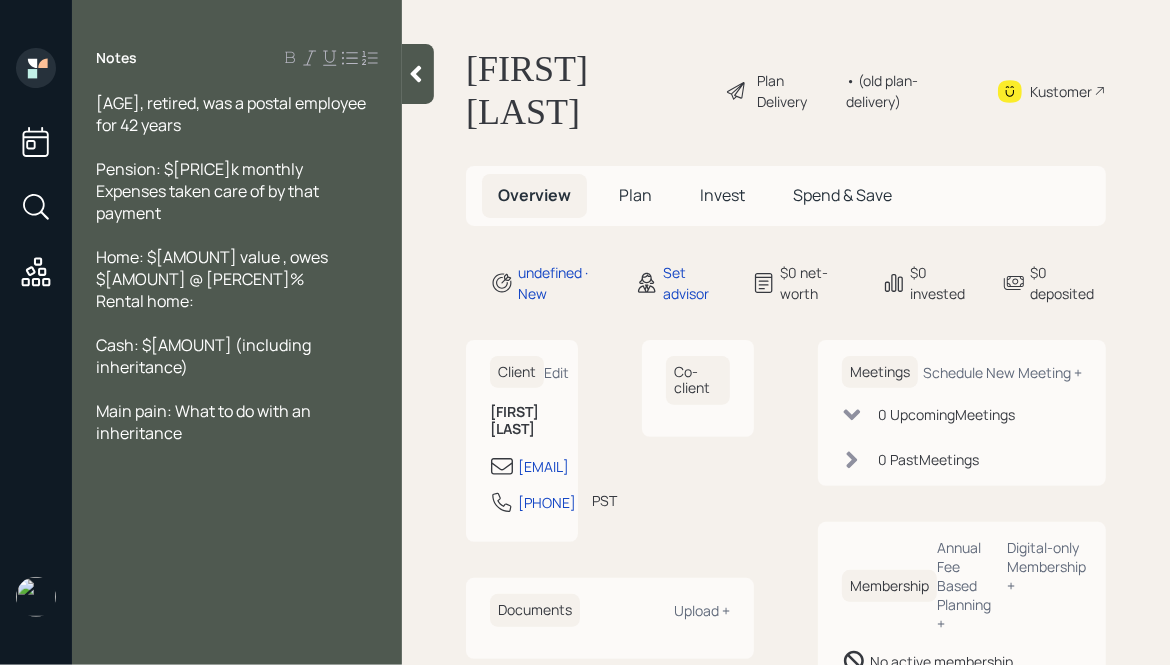 drag, startPoint x: 203, startPoint y: 307, endPoint x: 75, endPoint y: 298, distance: 128.31601 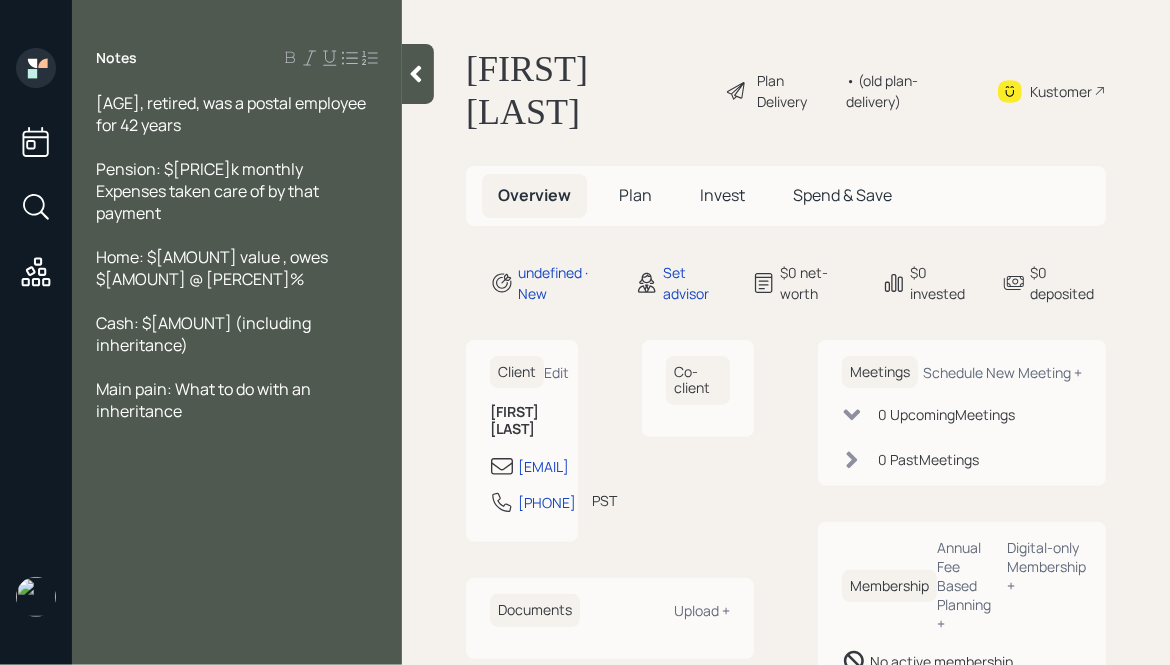 click at bounding box center [416, 74] 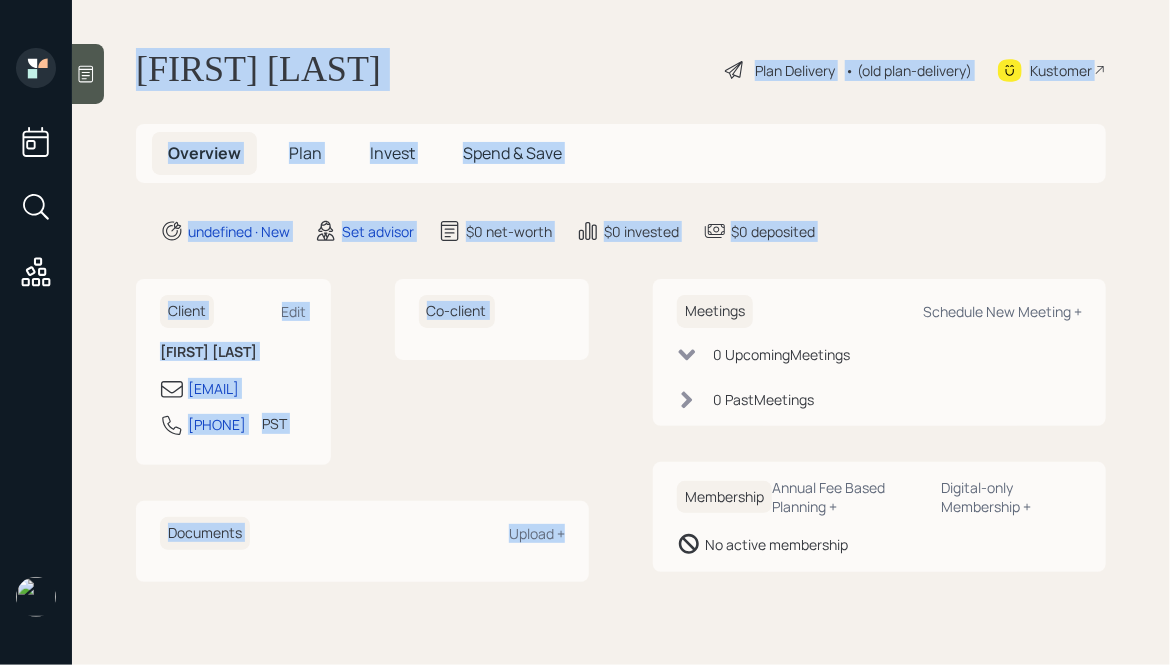 drag, startPoint x: 132, startPoint y: 52, endPoint x: 573, endPoint y: 560, distance: 672.71466 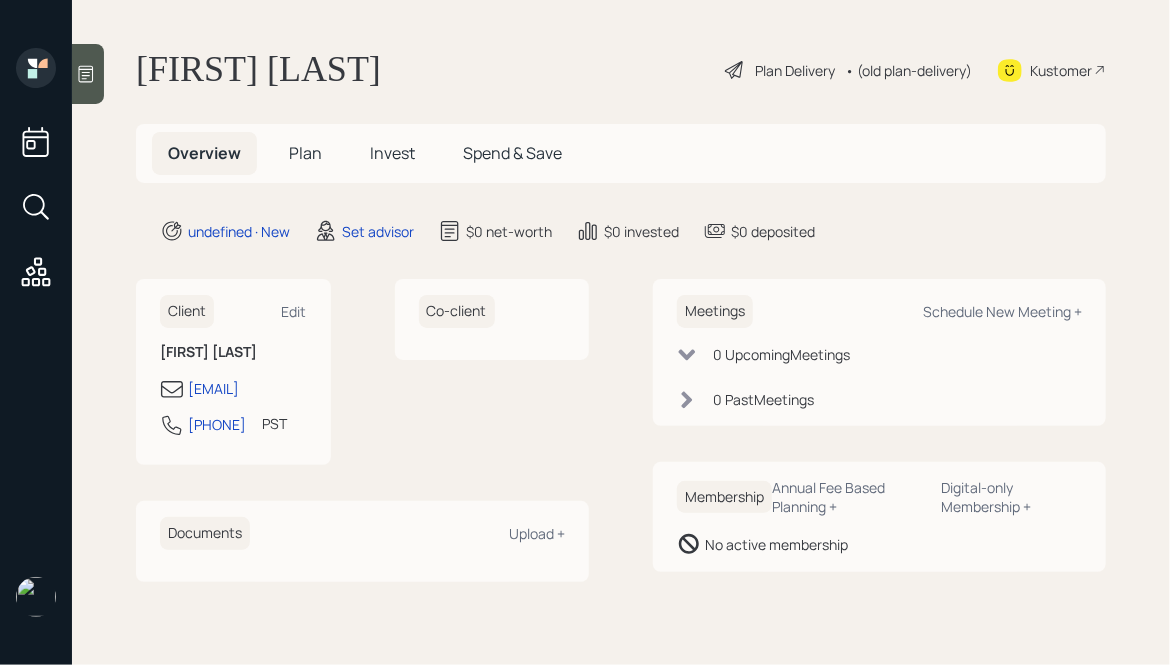 click at bounding box center [86, 74] 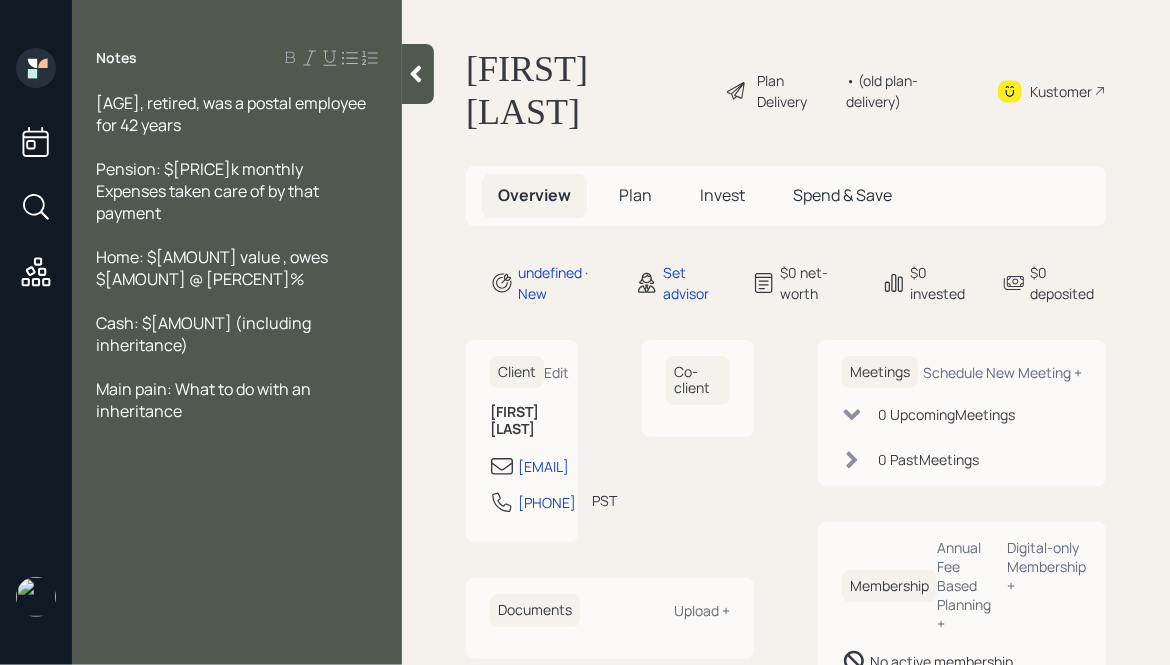 click at bounding box center (416, 74) 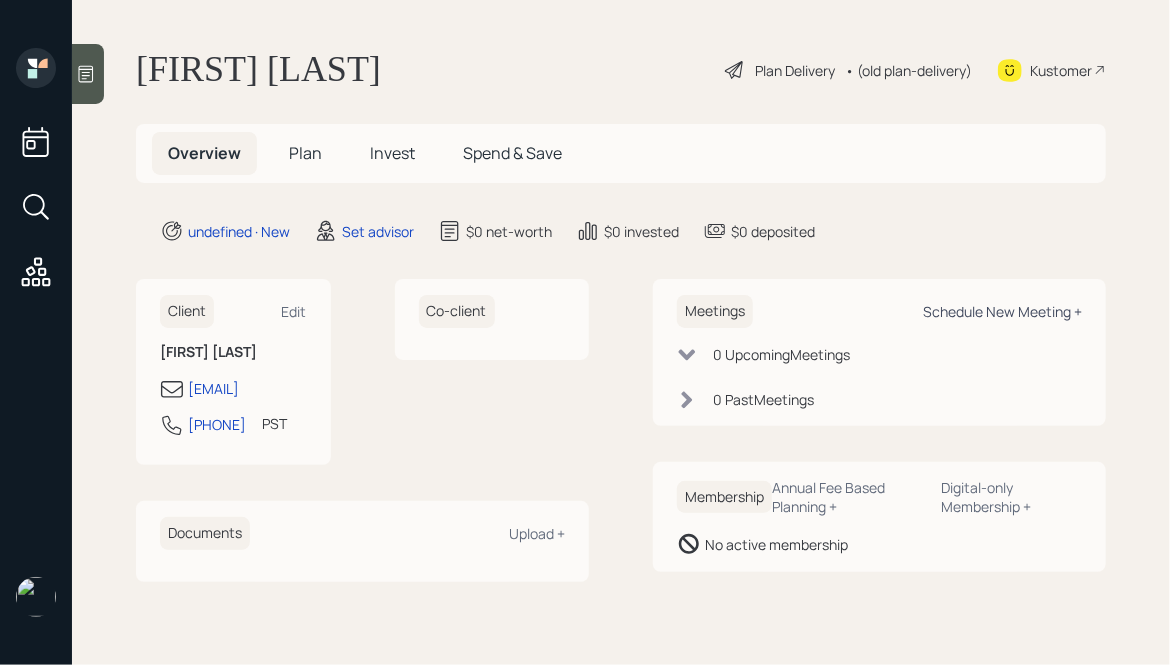 click on "Schedule New Meeting +" at bounding box center (294, 311) 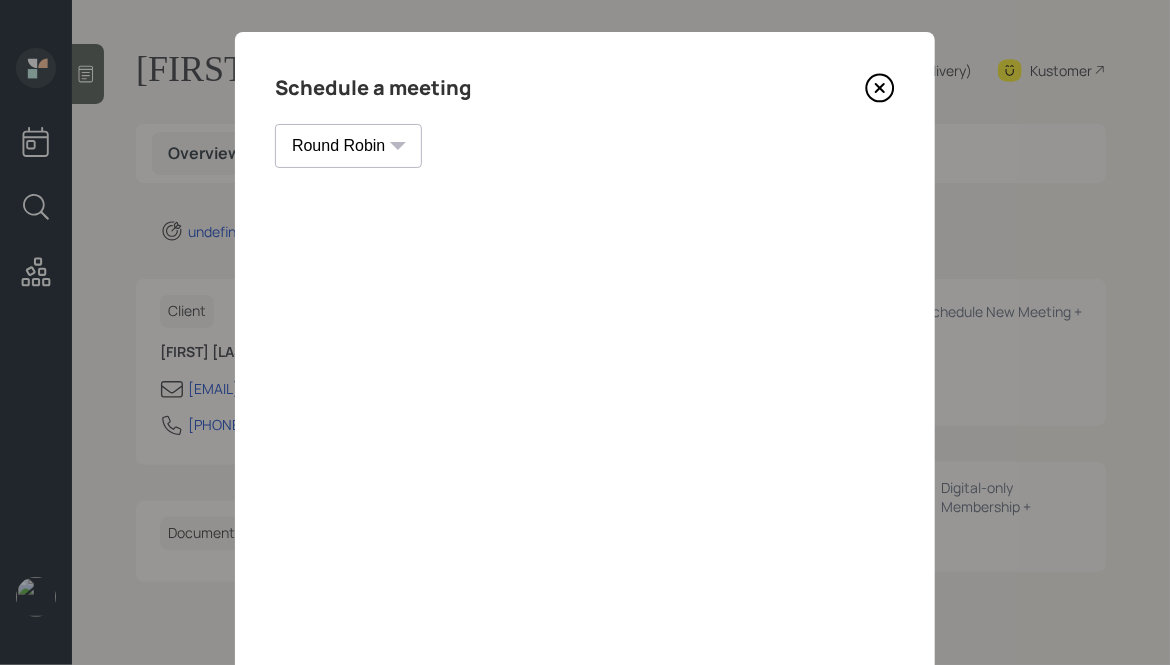 scroll, scrollTop: 52, scrollLeft: 0, axis: vertical 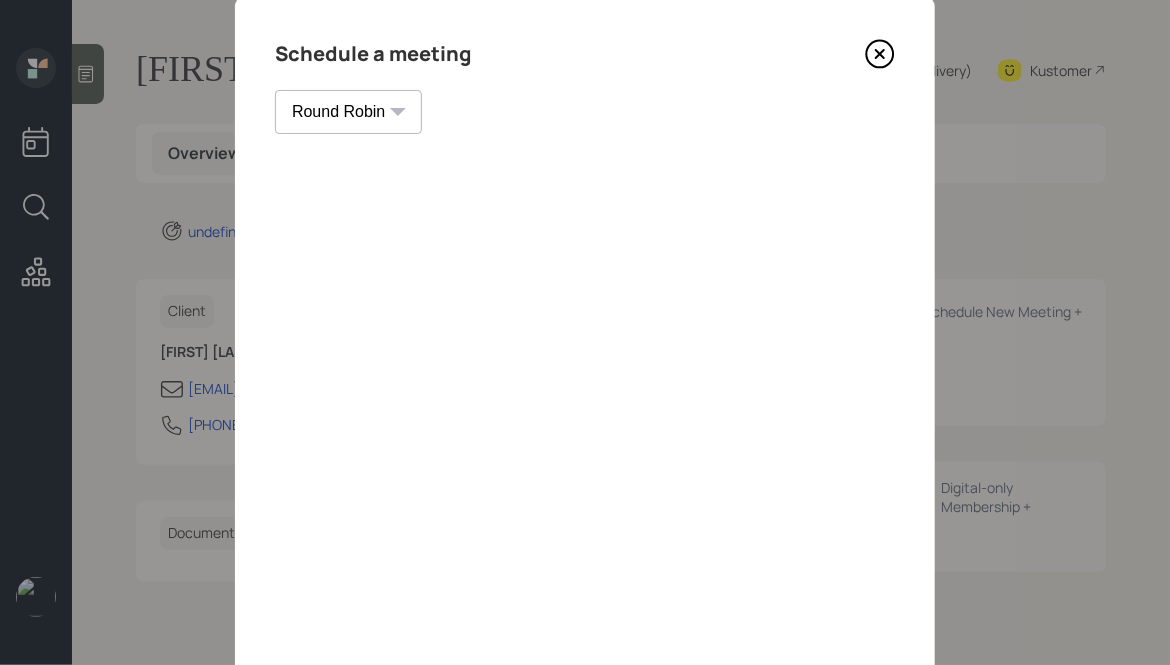click on "Schedule a meeting [FIRST] [LAST] [FIRST] [LAST] [FIRST] [LAST] [FIRST] [LAST] [FIRST] [LAST] [FIRST] [LAST] [FIRST] [LAST] [FIRST] [LAST] [FIRST] [LAST] [FIRST] [LAST] [FIRST] [LAST] [FIRST] [LAST] Round Robin" at bounding box center [585, 398] 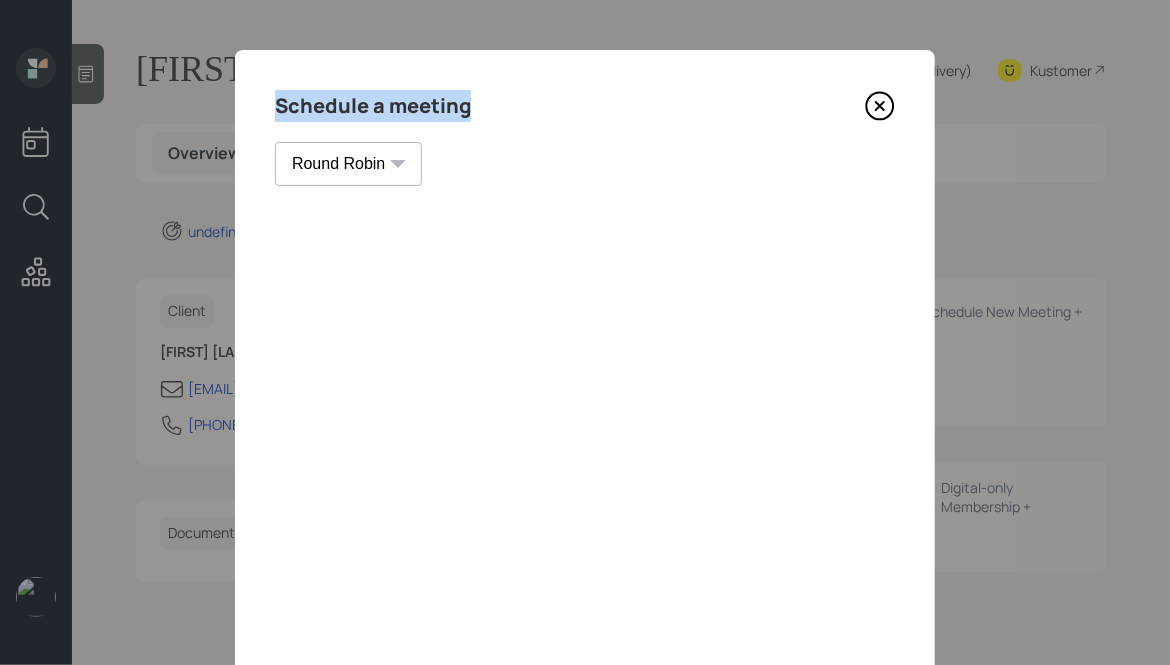 drag, startPoint x: 473, startPoint y: 110, endPoint x: 260, endPoint y: 74, distance: 216.02083 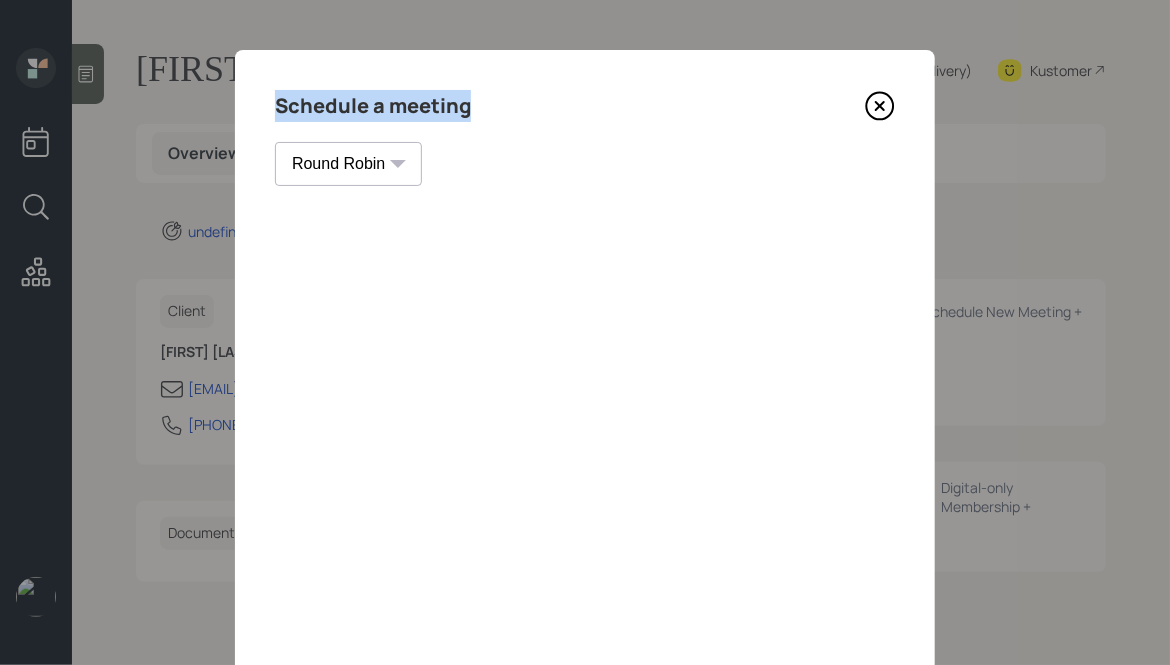 click on "Schedule a meeting" at bounding box center [373, 106] 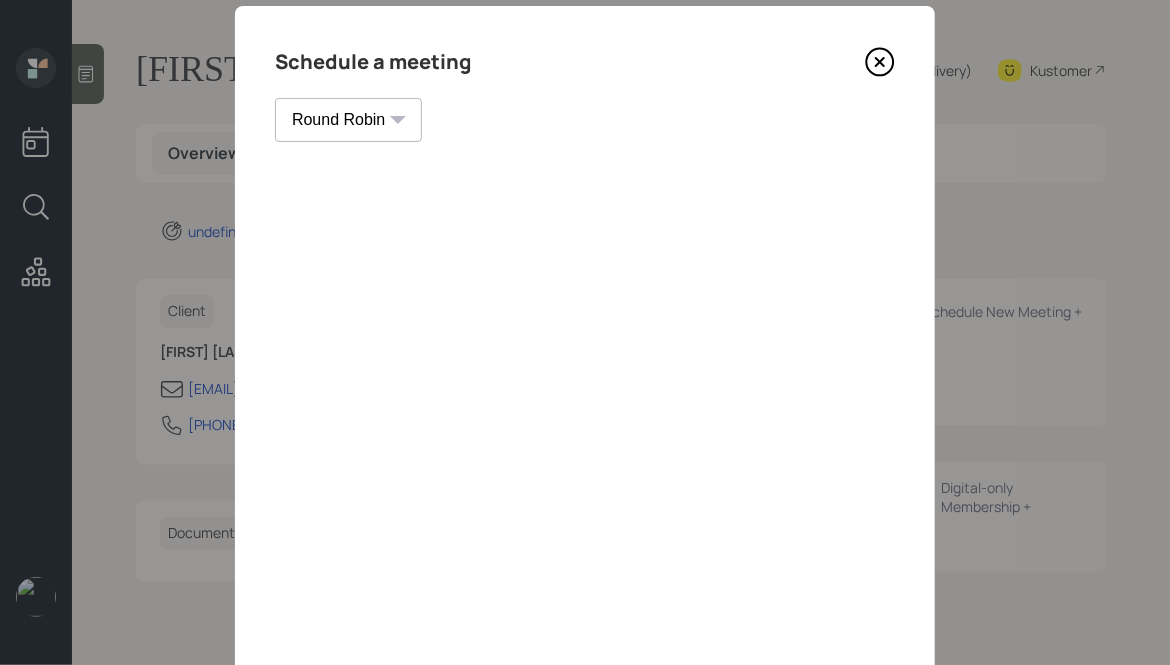 scroll, scrollTop: 0, scrollLeft: 0, axis: both 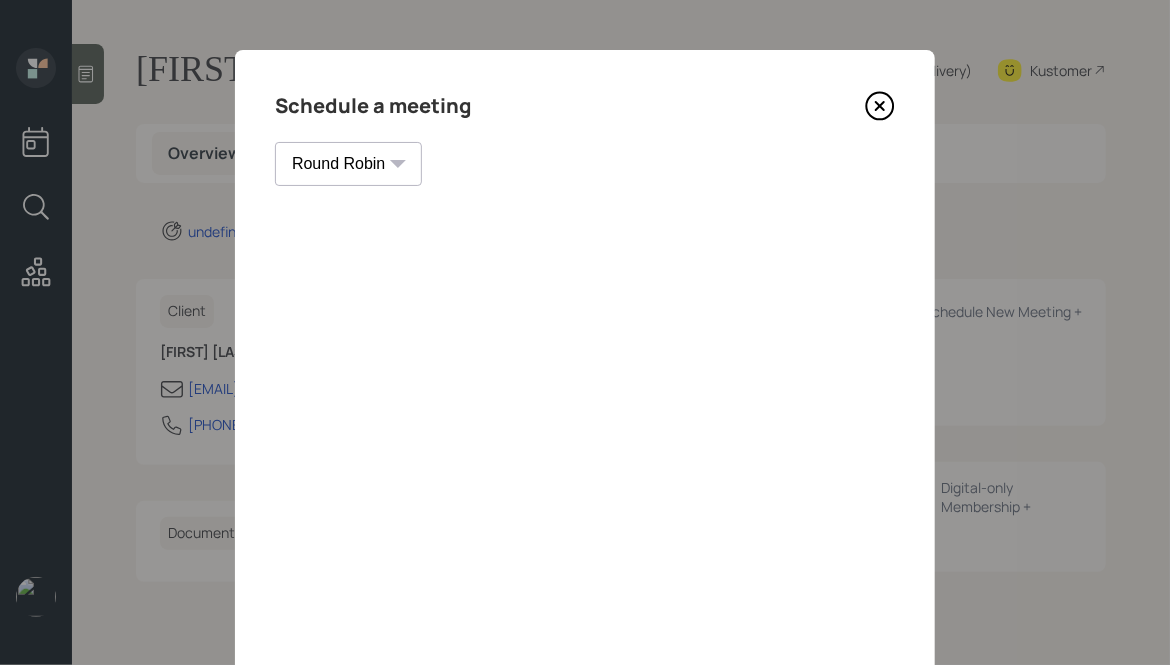 click at bounding box center [880, 106] 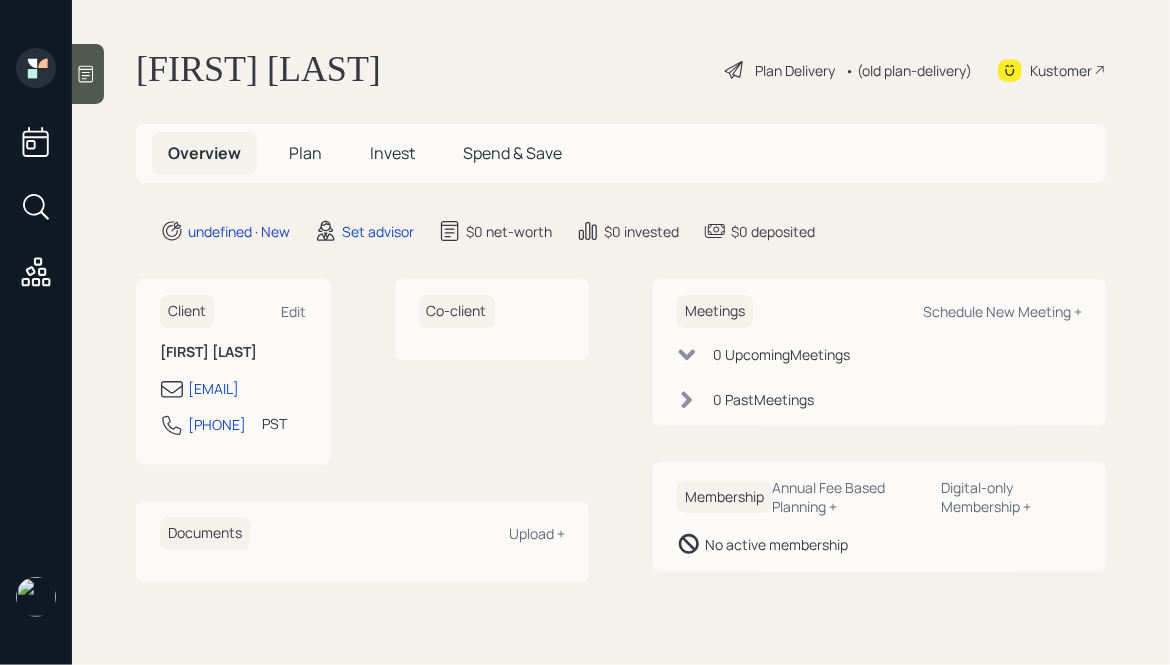 click at bounding box center [88, 74] 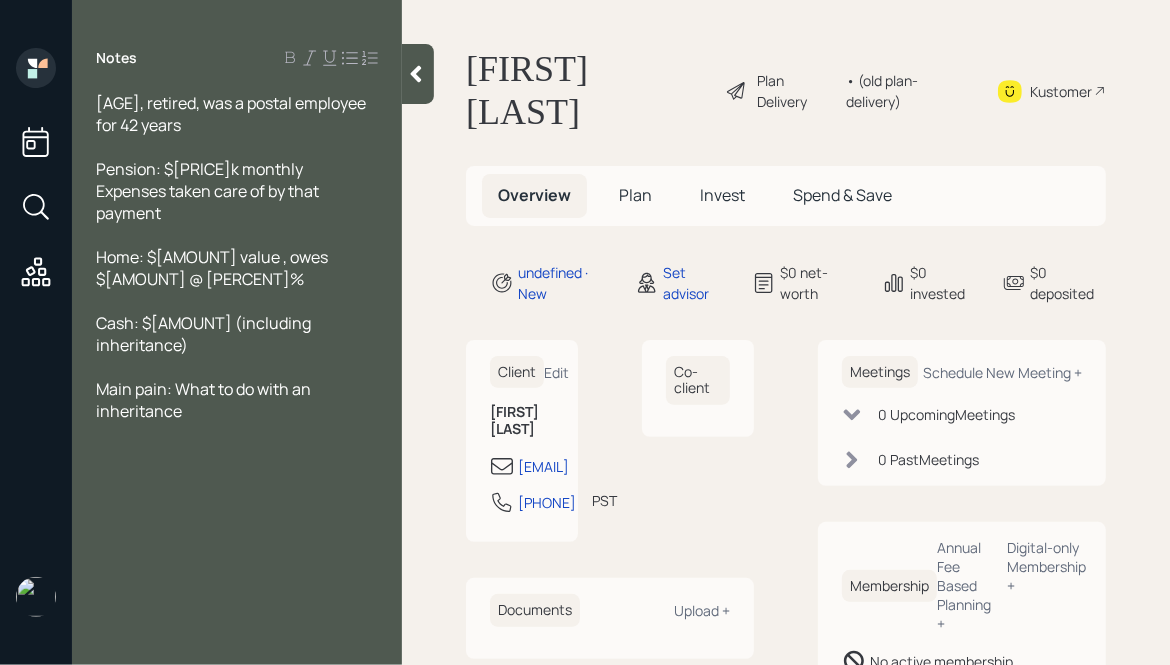 click on "Home: $[AMOUNT] value , owes $[AMOUNT] @ [PERCENT]%" at bounding box center [237, 114] 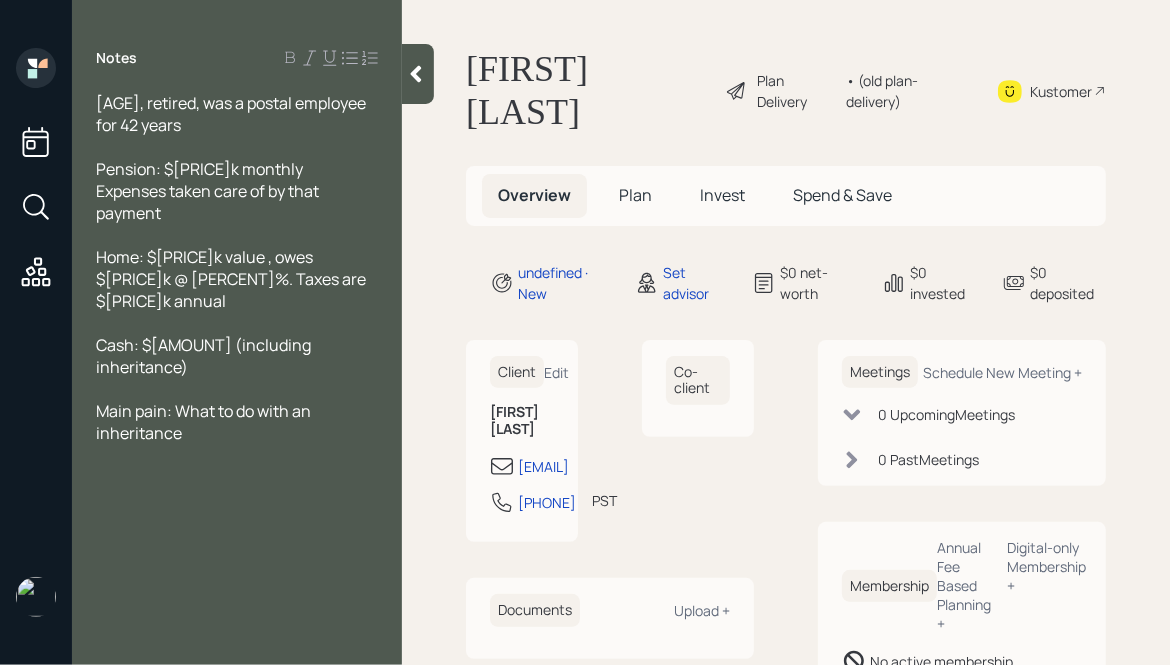 click on "Home: $[PRICE]k value , owes $[PRICE]k @ [PERCENT]%. Taxes are $[PRICE]k annual" at bounding box center (232, 114) 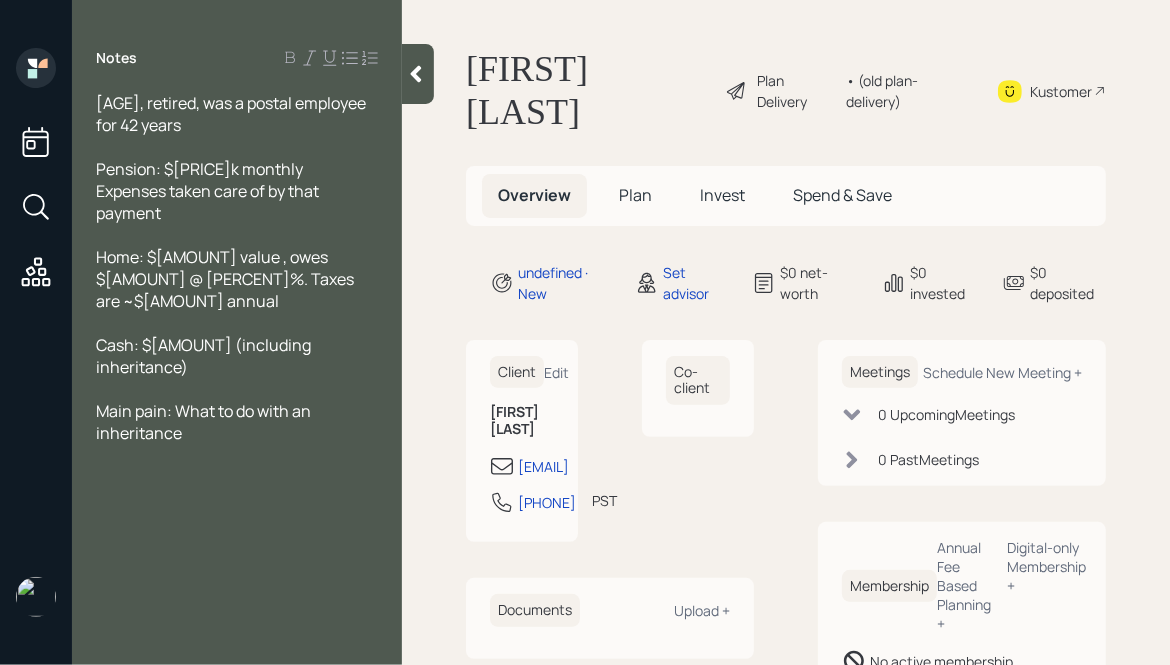click on "Home: $[AMOUNT] value , owes $[AMOUNT] @ [PERCENT]%. Taxes are ~$[AMOUNT] annual" at bounding box center [237, 114] 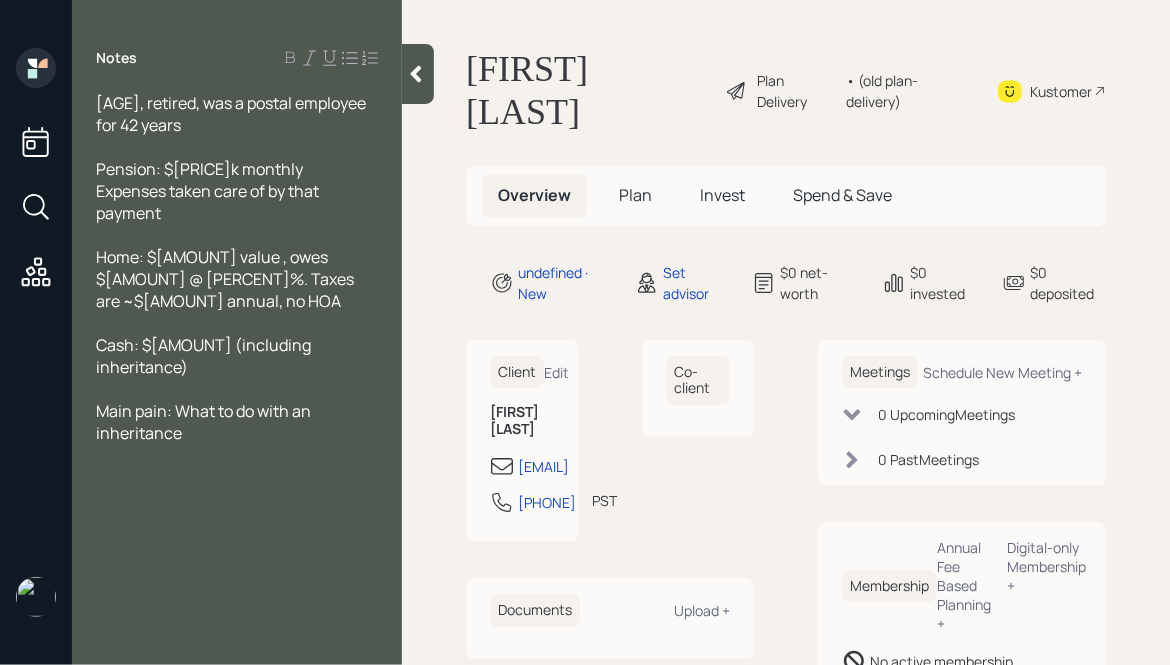 click on "Pension: $[PRICE]k monthly
Expenses taken care of by that payment" at bounding box center (237, 114) 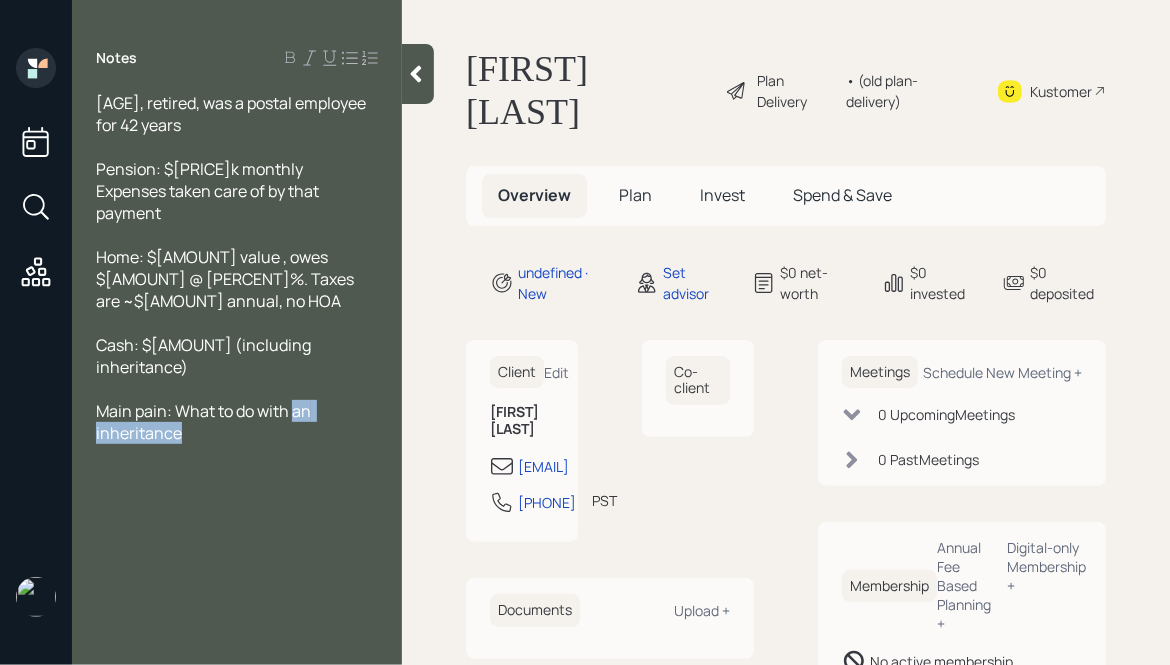 drag, startPoint x: 294, startPoint y: 365, endPoint x: 309, endPoint y: 386, distance: 25.806976 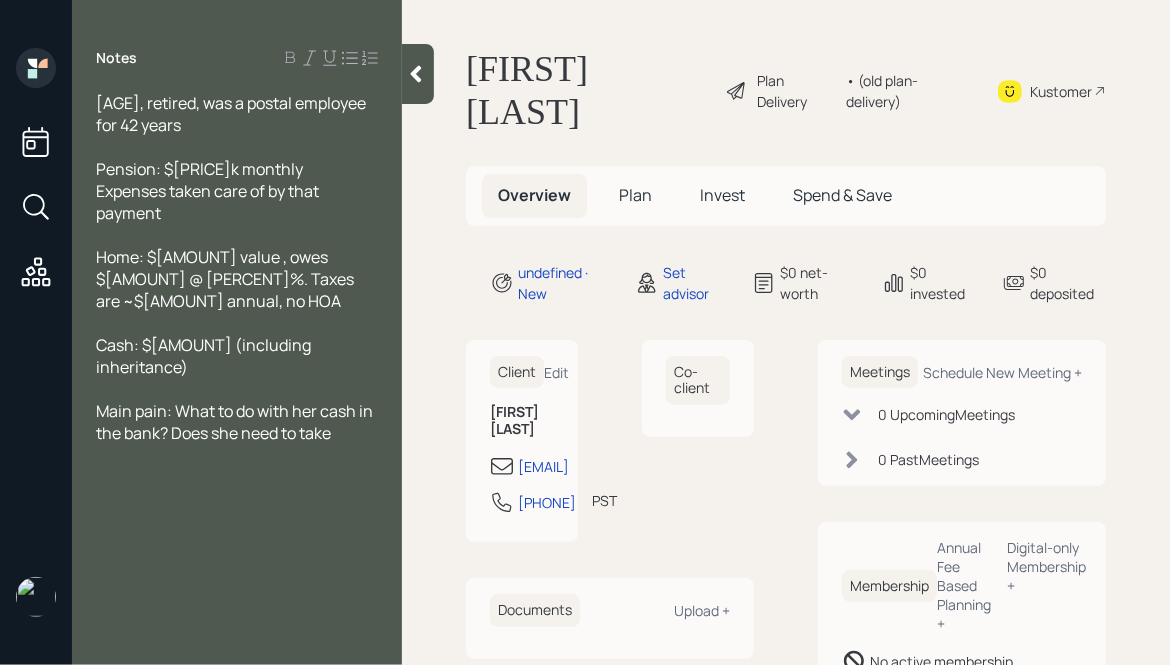 click on "Pension: $[PRICE]k monthly
Expenses taken care of by that payment" at bounding box center (232, 114) 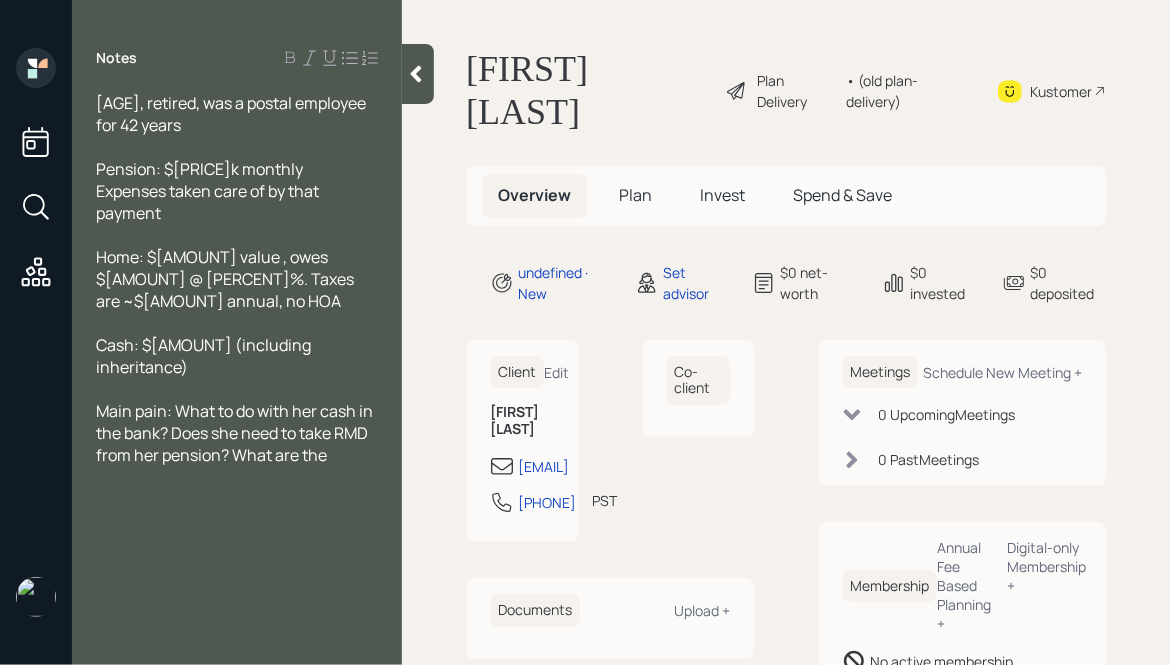 click on "Pension: $[PRICE]k monthly
Expenses taken care of by that payment" at bounding box center [237, 114] 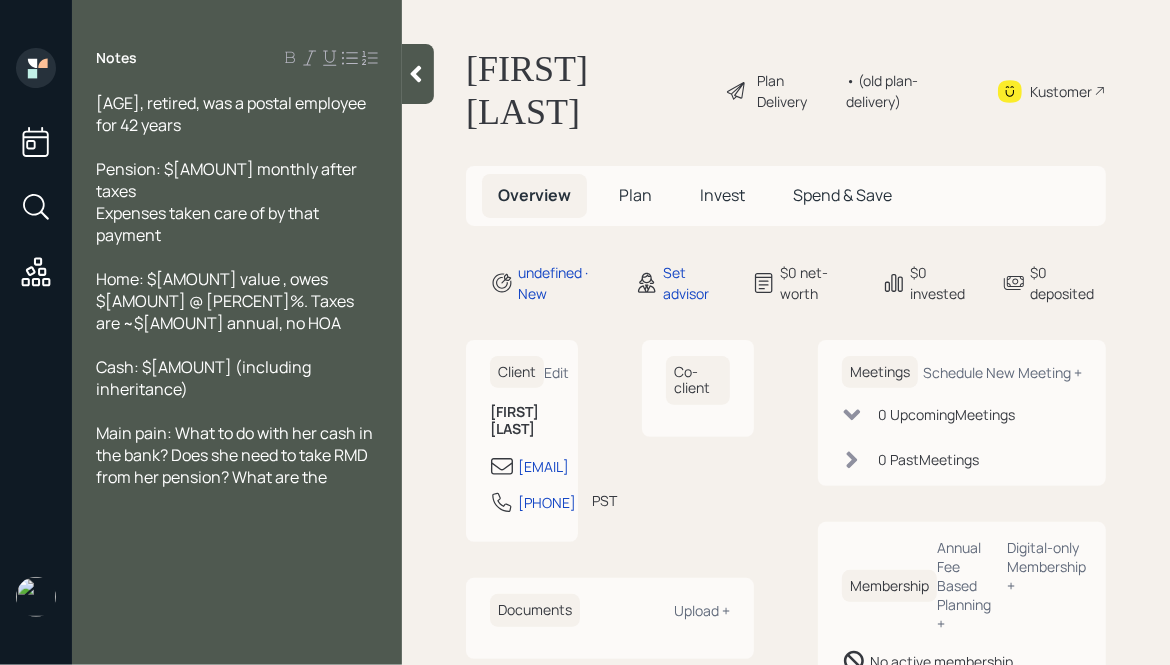 click on "Main pain: What to do with her cash in the bank? Does she need to take RMD from her pension? What are the" at bounding box center (237, 114) 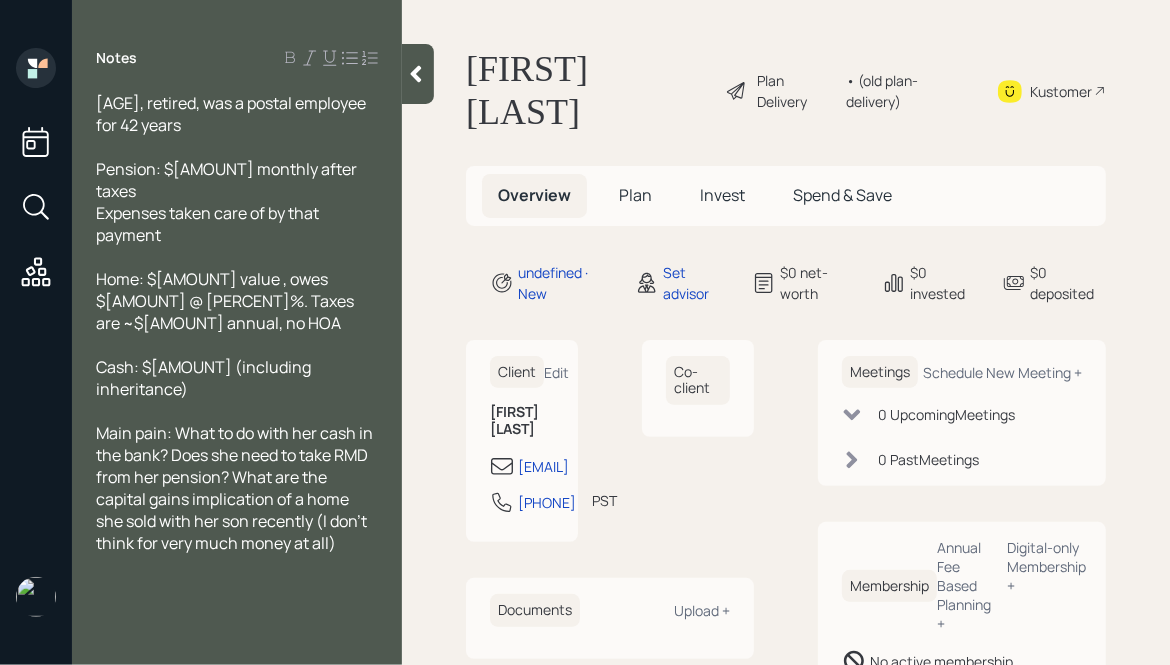 click at bounding box center [418, 74] 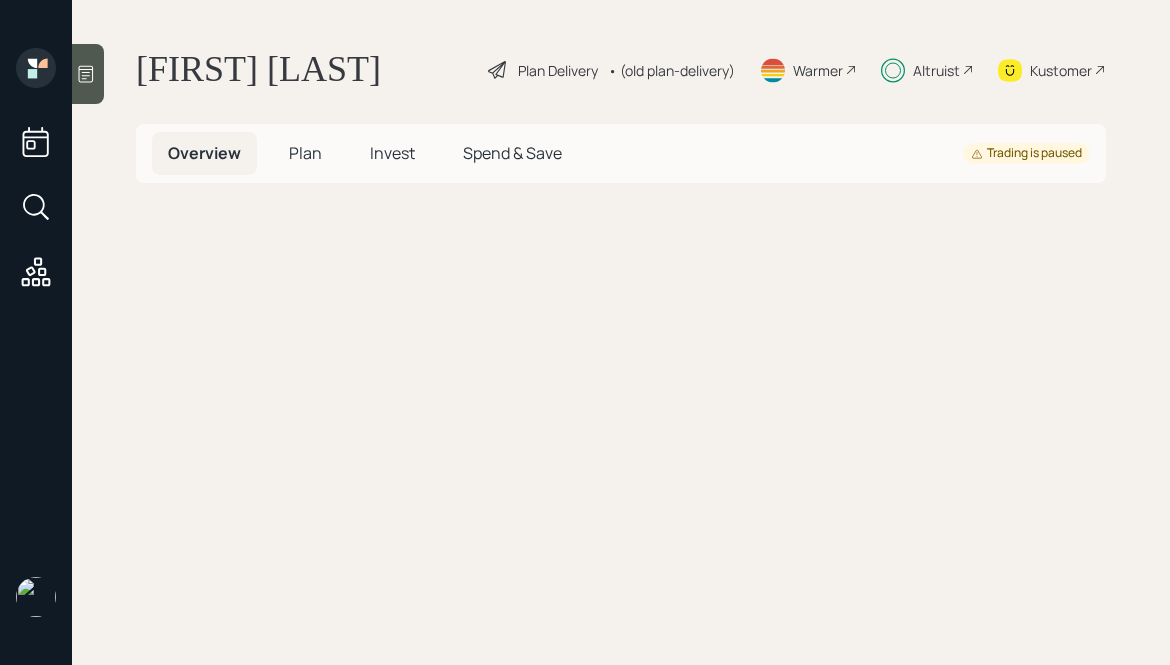 scroll, scrollTop: 0, scrollLeft: 0, axis: both 